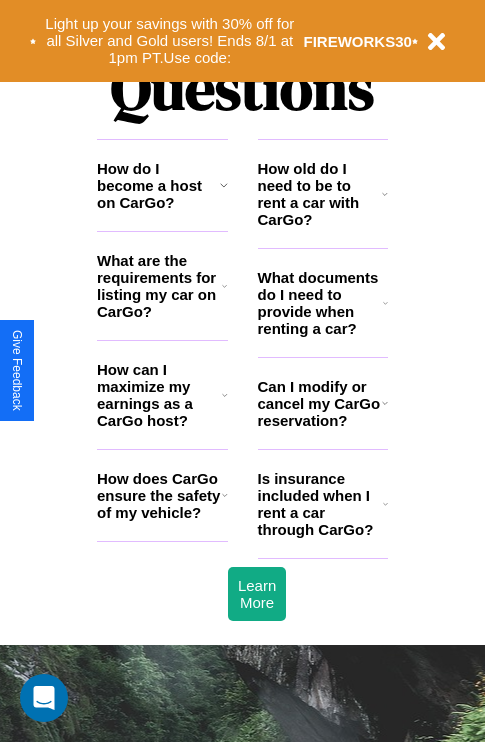 scroll, scrollTop: 2423, scrollLeft: 0, axis: vertical 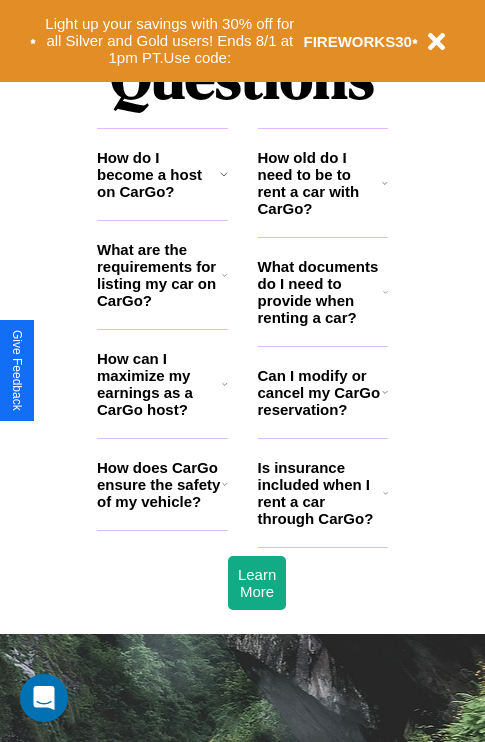 click 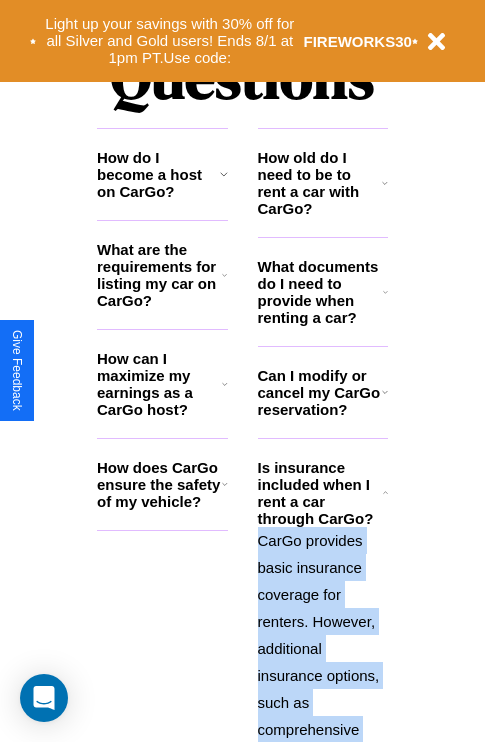 click on "CarGo provides basic insurance coverage for renters. However, additional insurance options, such as comprehensive coverage or supplemental liability, may be available during the booking process for an extra fee. Review the insurance details for each car listing and consider your coverage needs." at bounding box center (323, 783) 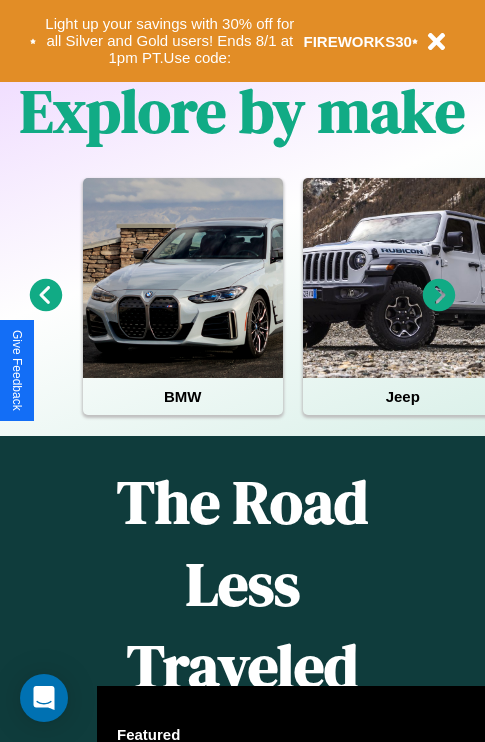 scroll, scrollTop: 308, scrollLeft: 0, axis: vertical 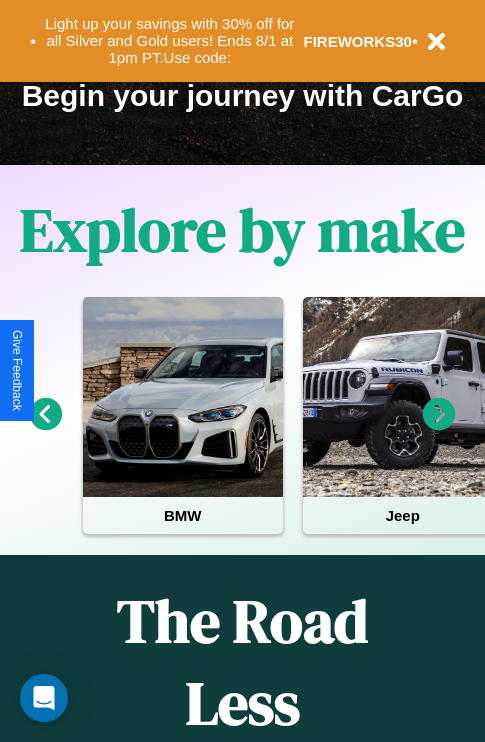 click 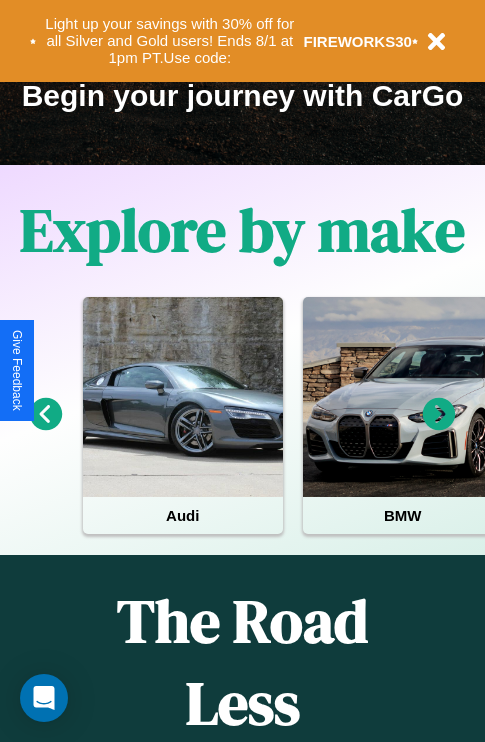 click 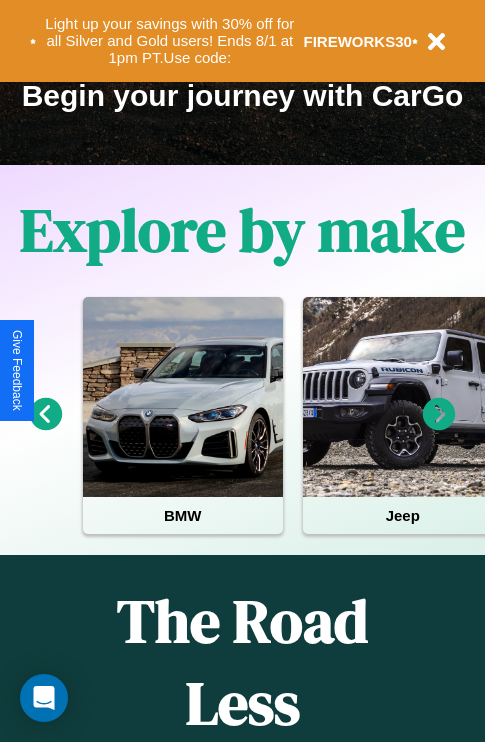 click 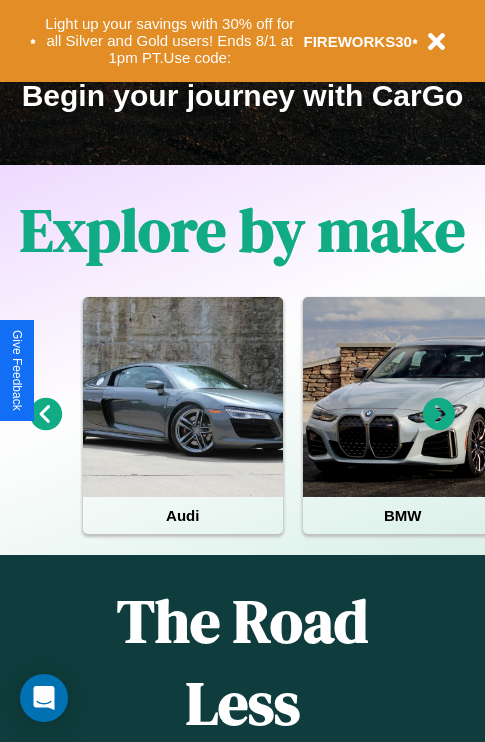 click 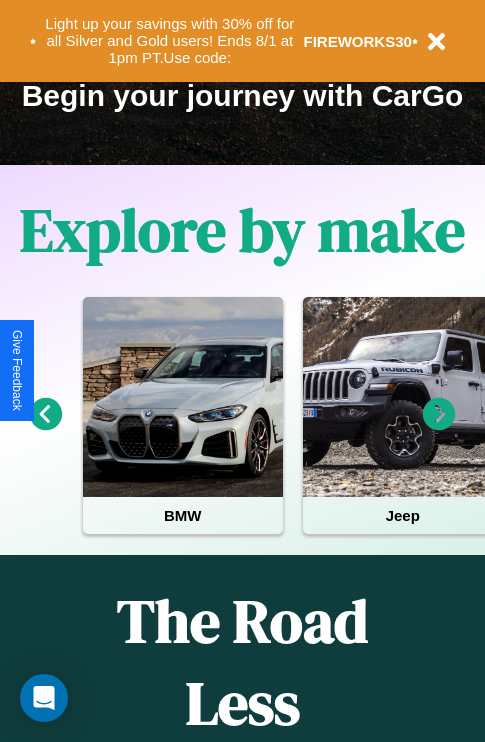 click 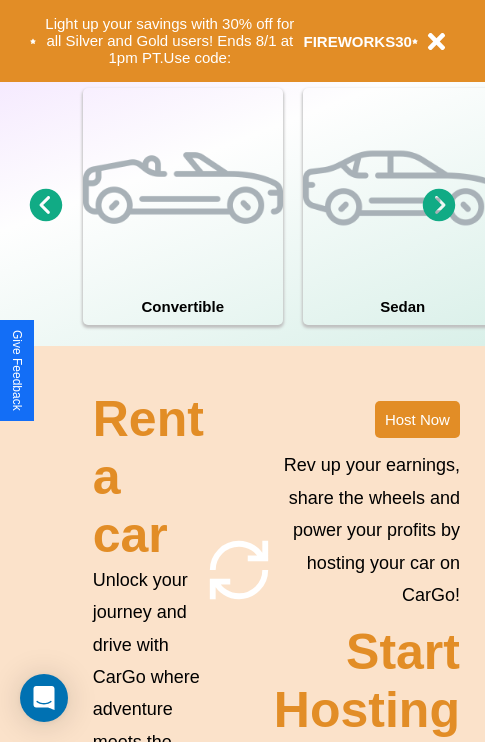 scroll, scrollTop: 1558, scrollLeft: 0, axis: vertical 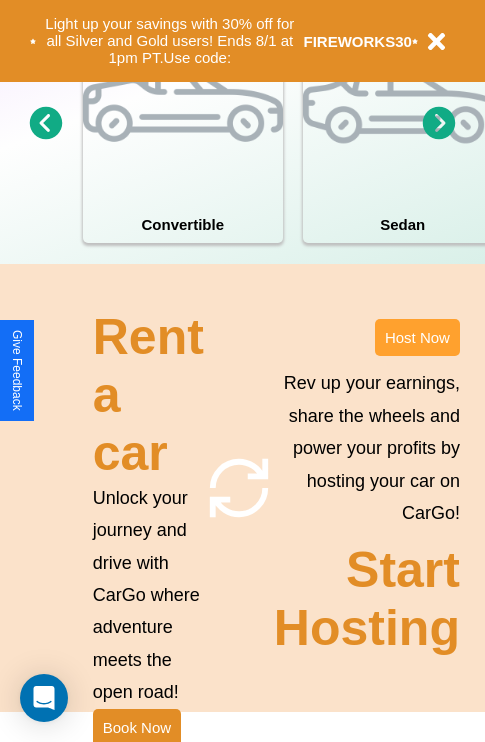 click on "Host Now" at bounding box center [417, 337] 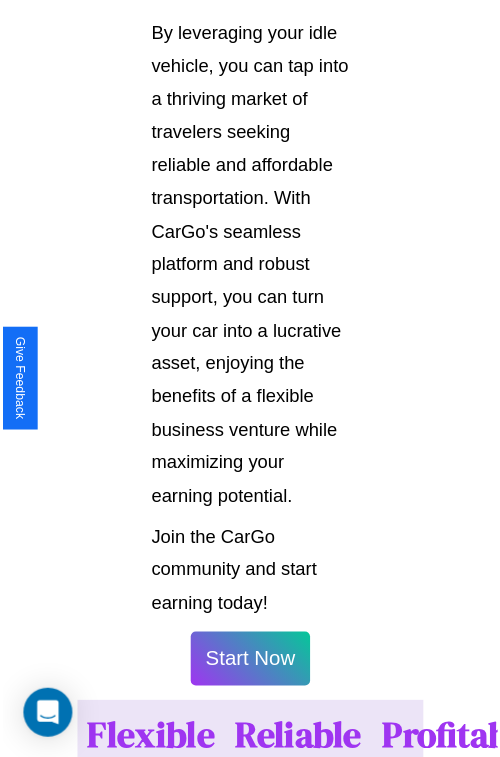 scroll, scrollTop: 1417, scrollLeft: 0, axis: vertical 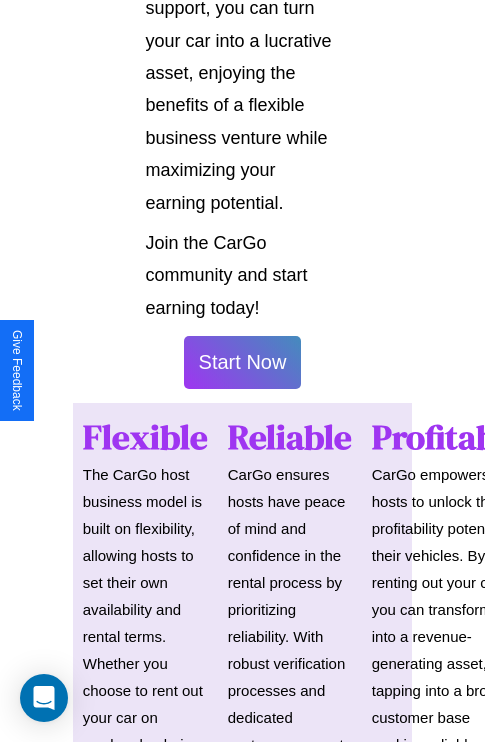 click on "Start Now" at bounding box center [243, 362] 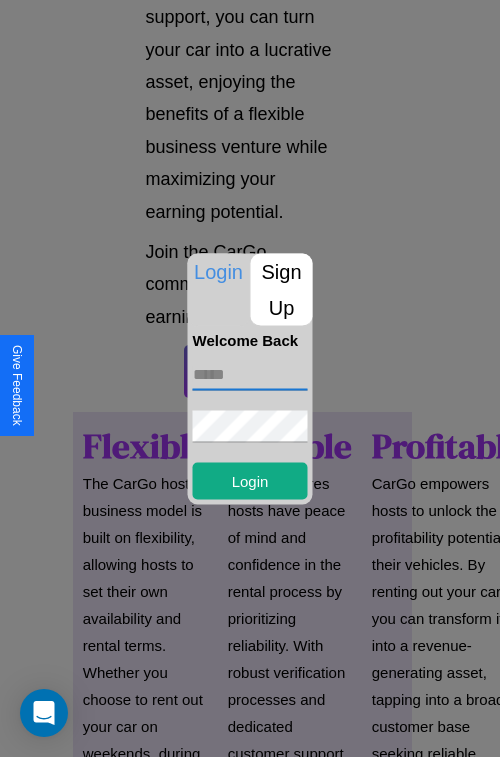 click at bounding box center (250, 374) 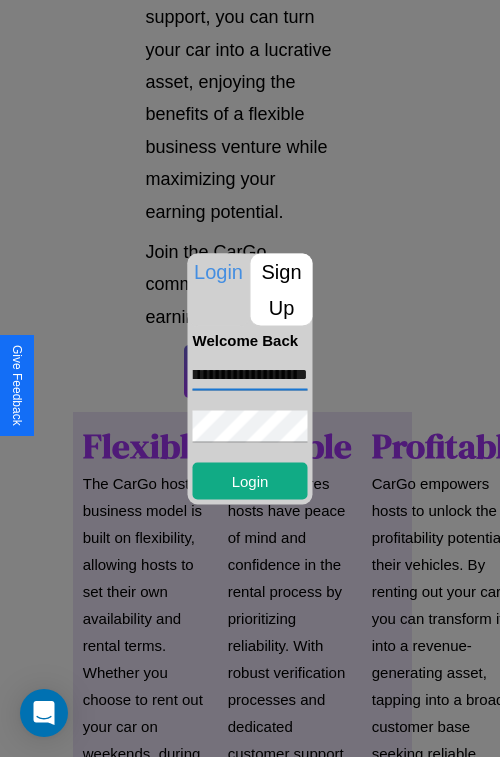 scroll, scrollTop: 0, scrollLeft: 50, axis: horizontal 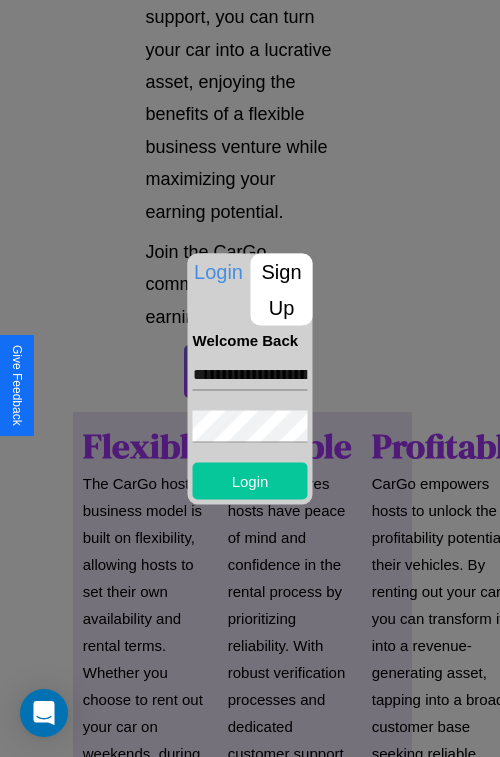 click on "Login" at bounding box center (250, 480) 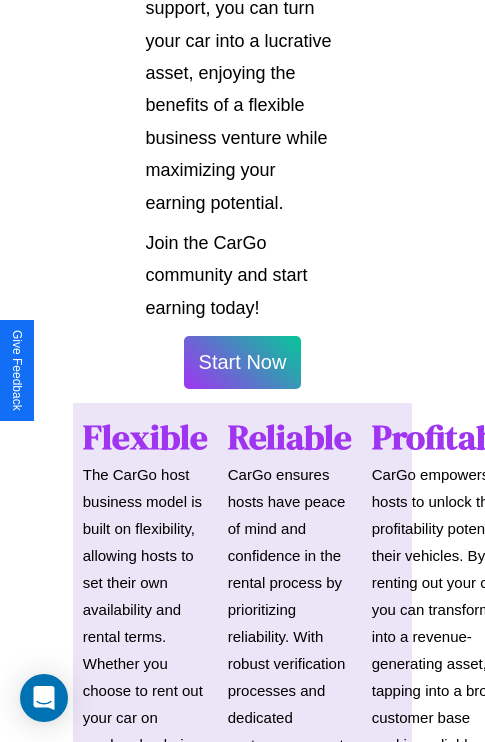 scroll, scrollTop: 1419, scrollLeft: 0, axis: vertical 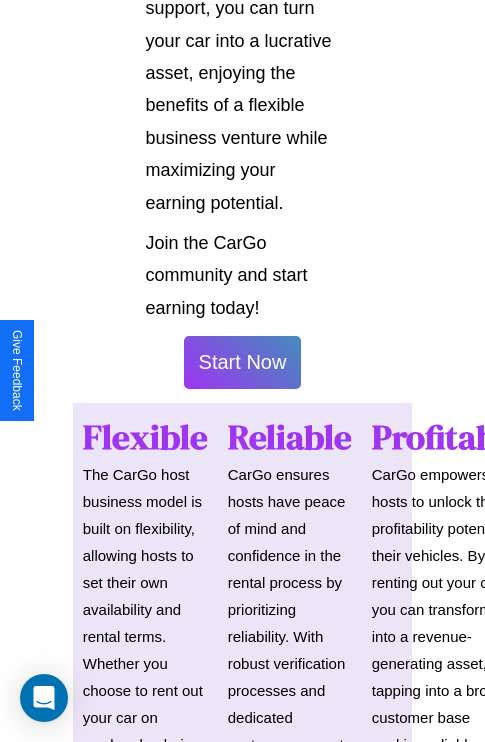 click on "Start Now" at bounding box center (243, 362) 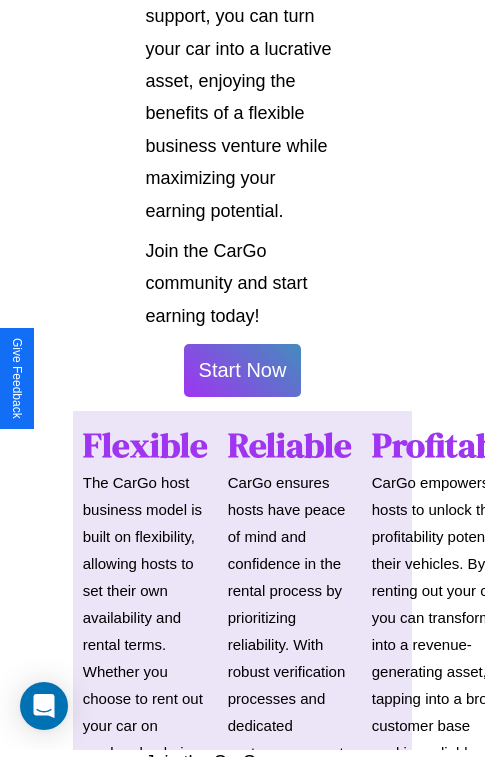 scroll, scrollTop: 0, scrollLeft: 0, axis: both 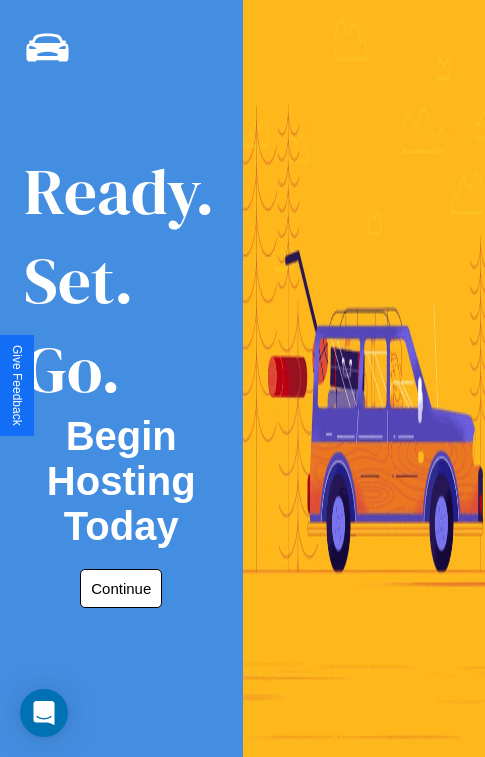 click on "Continue" at bounding box center (121, 588) 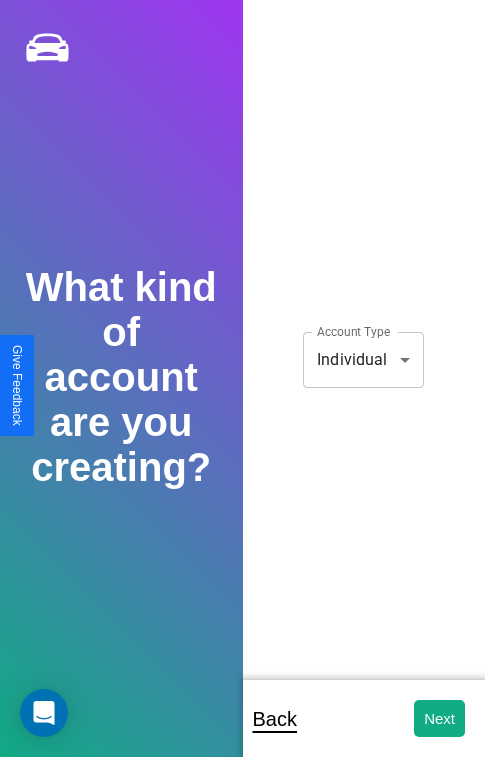click on "**********" at bounding box center [242, 392] 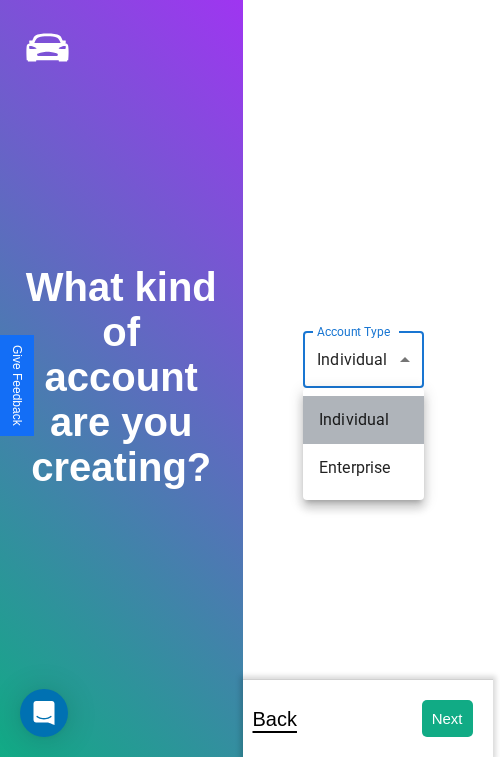 click on "Individual" at bounding box center [363, 420] 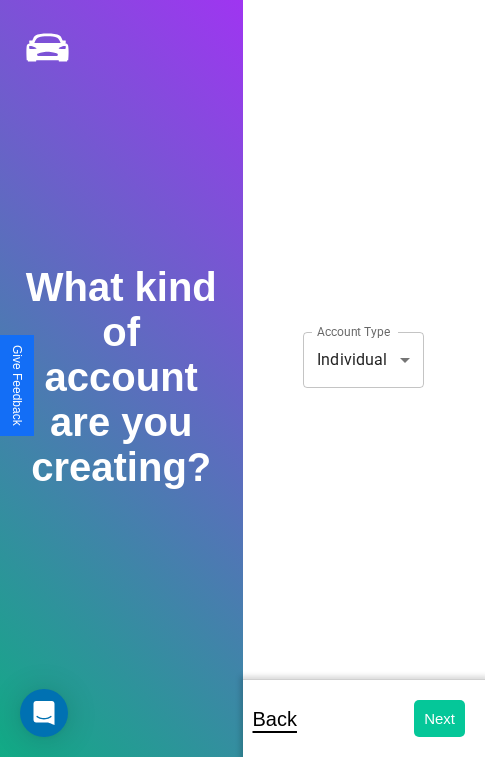 click on "Next" at bounding box center (439, 718) 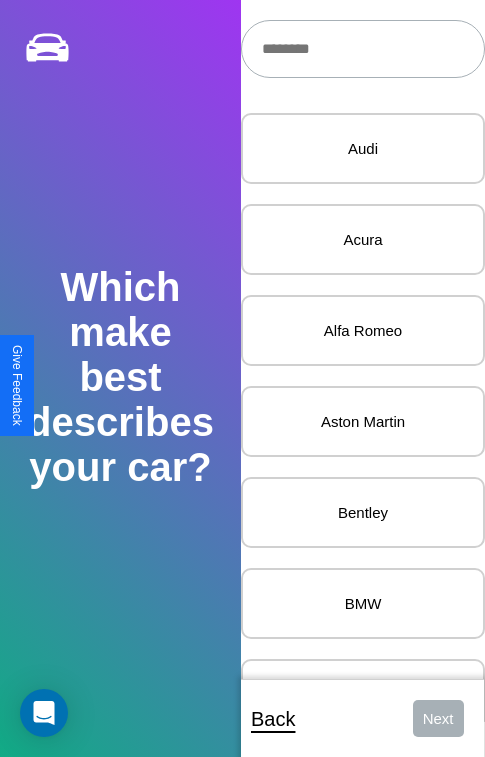 click at bounding box center (363, 49) 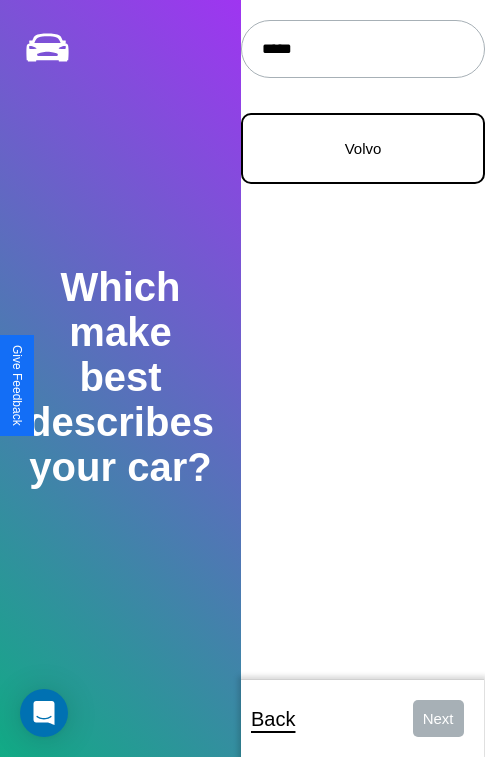 type on "*****" 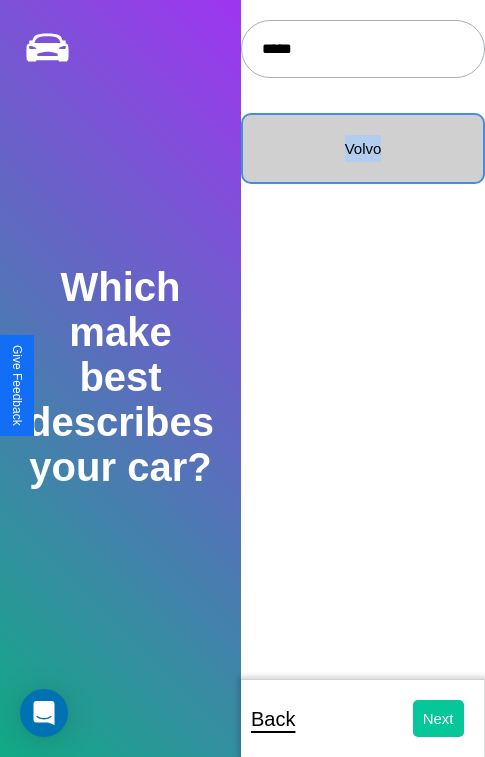 click on "Next" at bounding box center (438, 718) 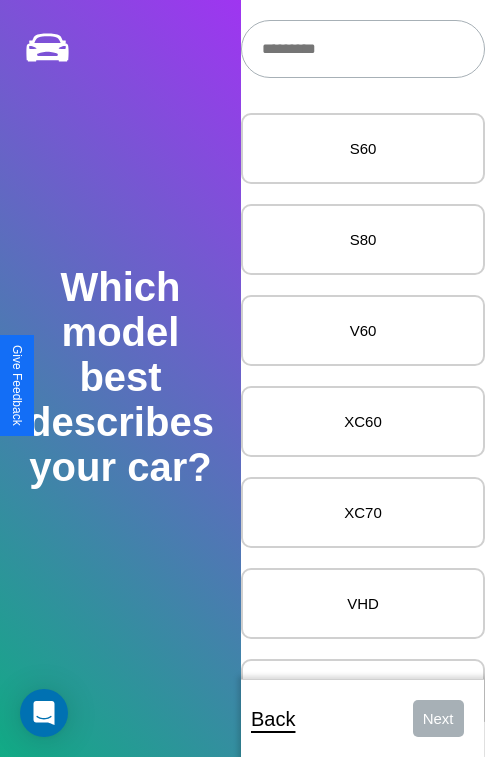 scroll, scrollTop: 24, scrollLeft: 0, axis: vertical 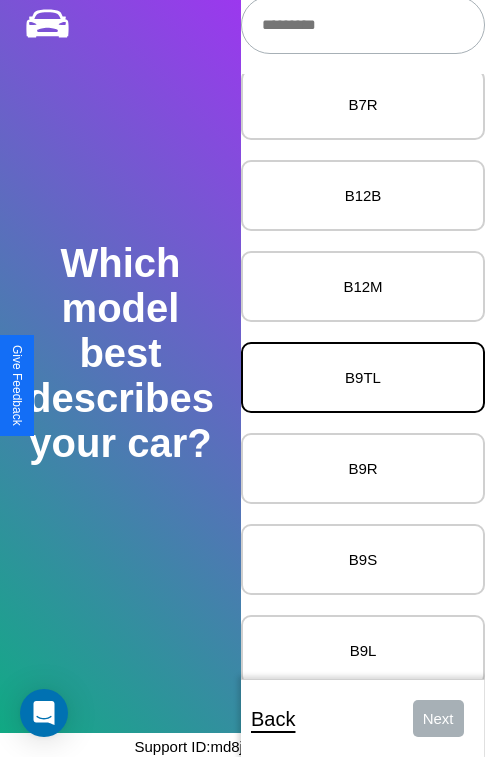 click on "B9TL" at bounding box center [363, 377] 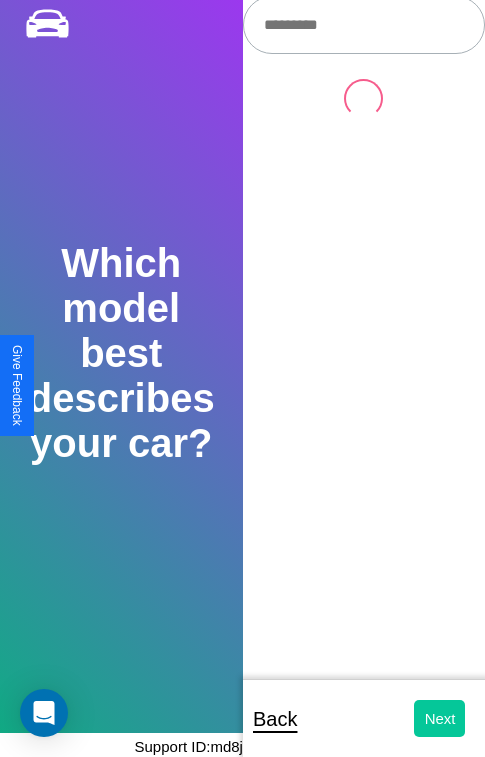 scroll, scrollTop: 0, scrollLeft: 0, axis: both 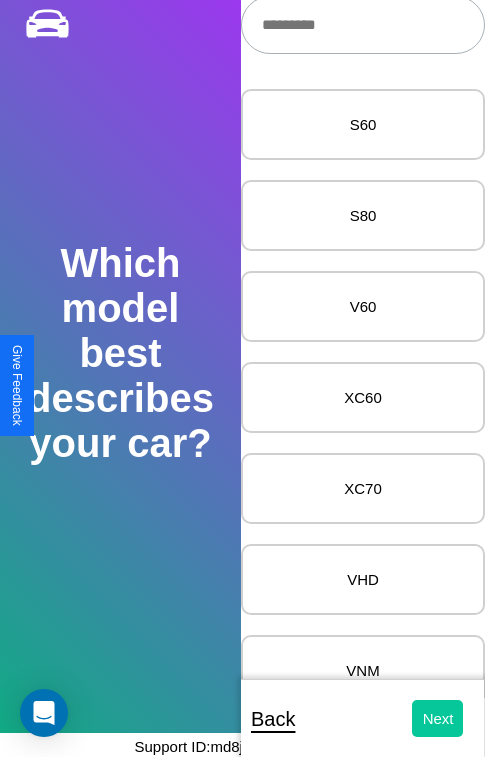click on "Next" at bounding box center (438, 718) 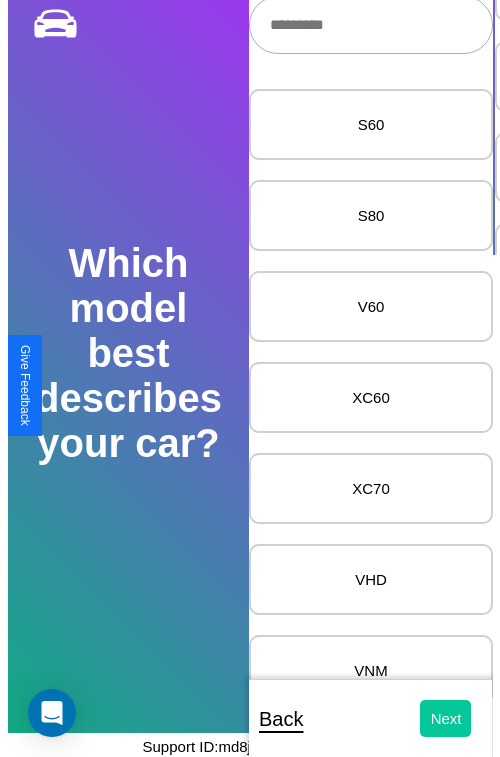 scroll, scrollTop: 0, scrollLeft: 0, axis: both 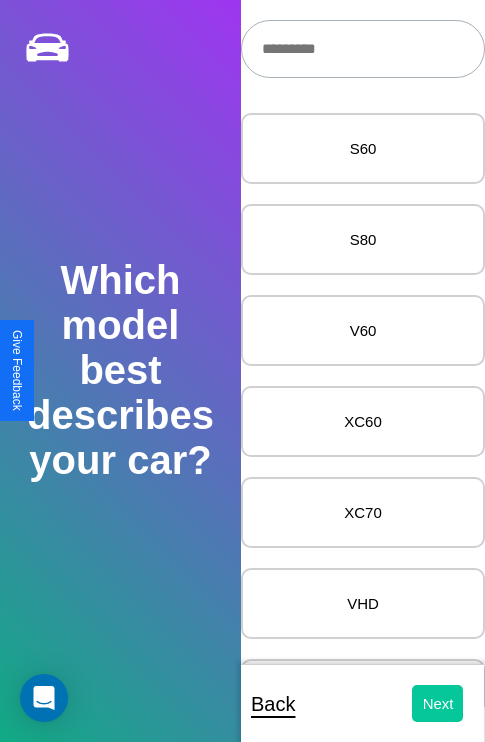 select on "*****" 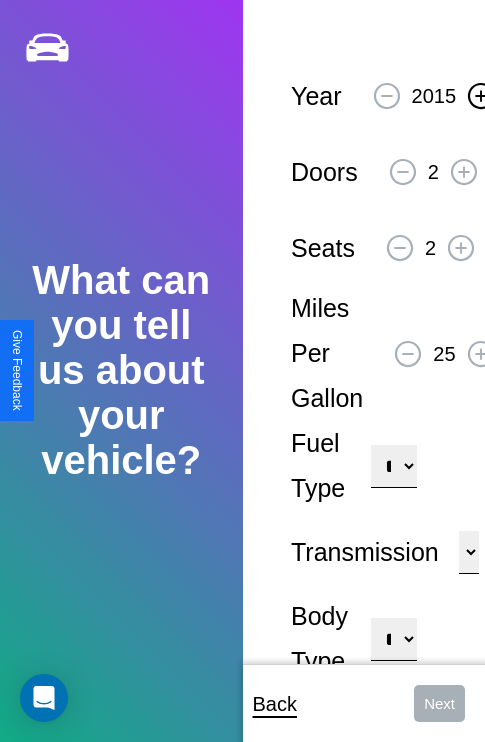 click 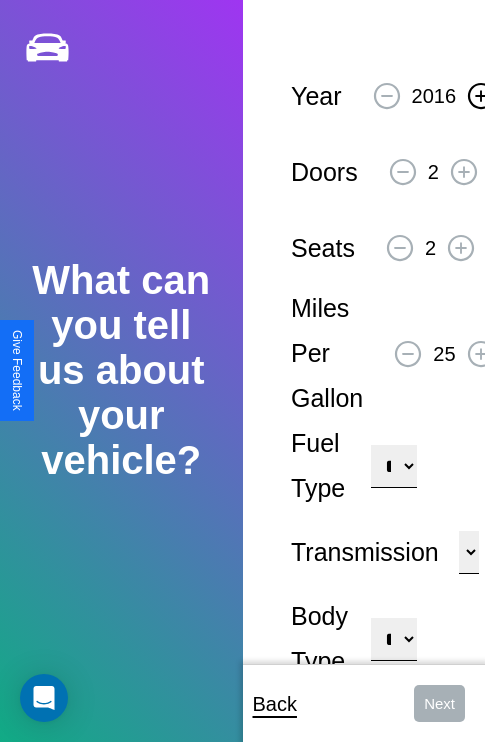 click 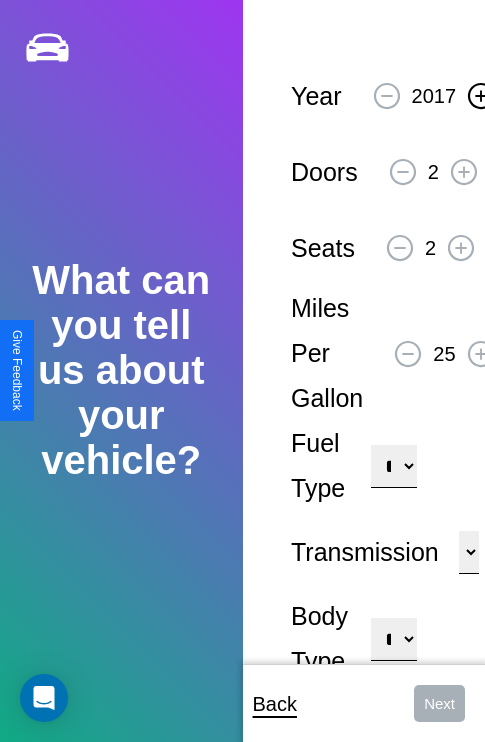 click 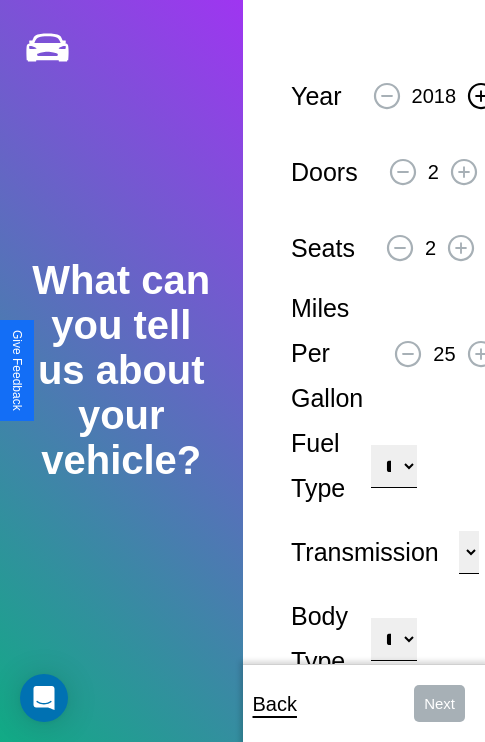 click 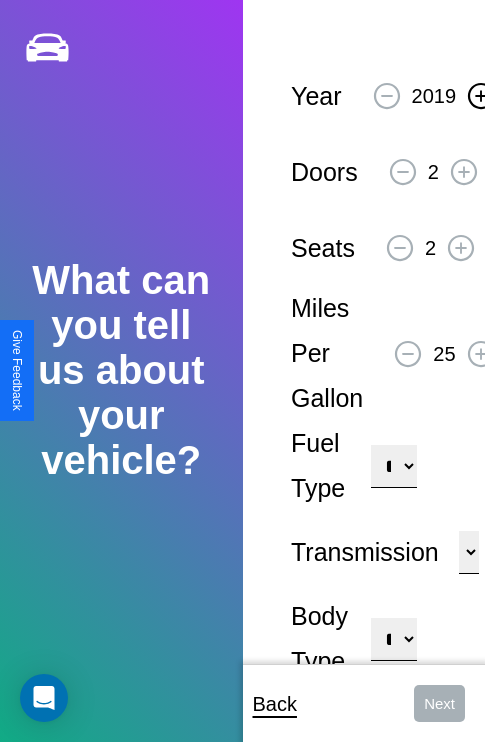 click 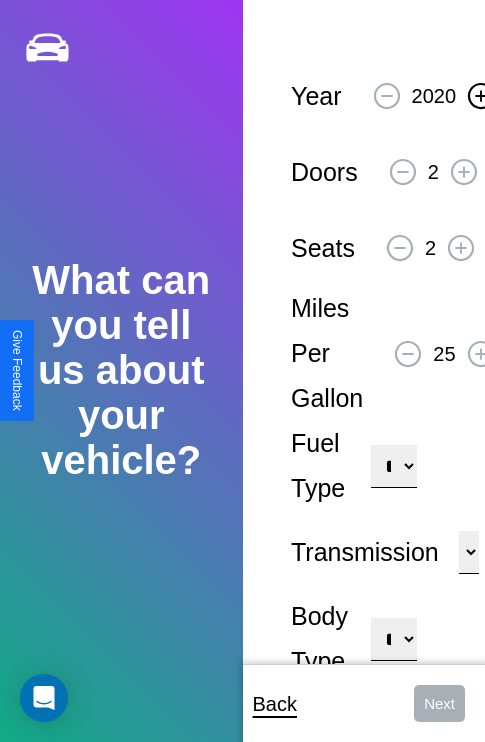 click 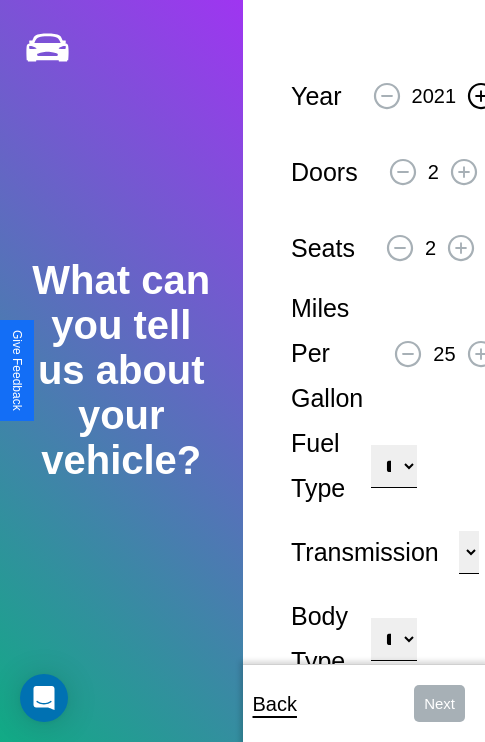 click 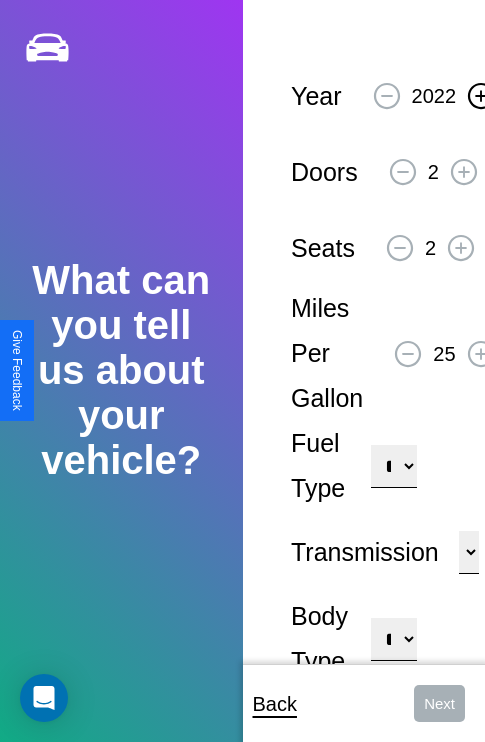 click 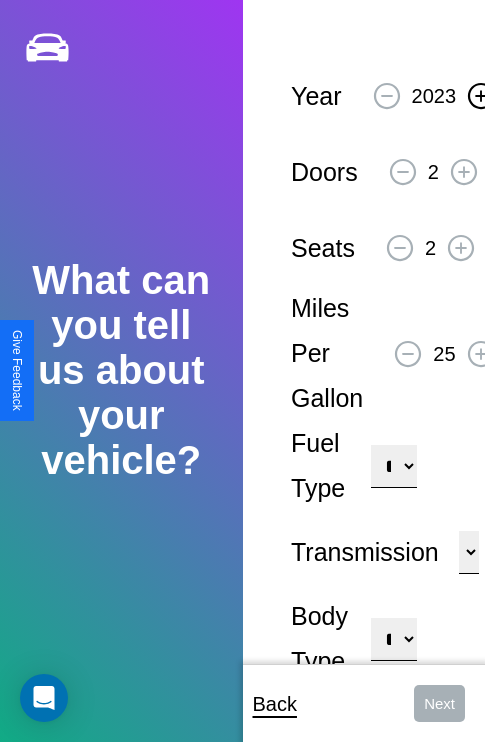 click 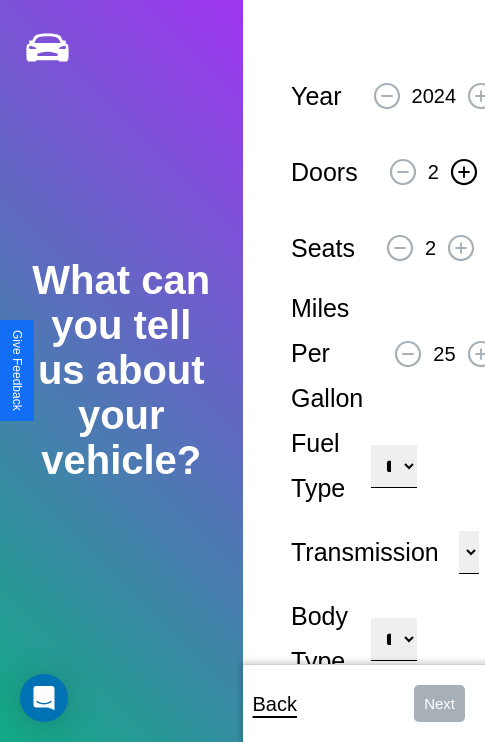 click 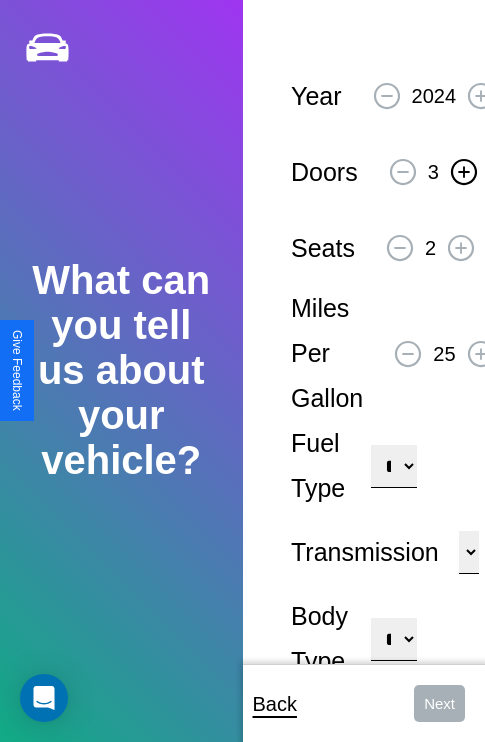 click 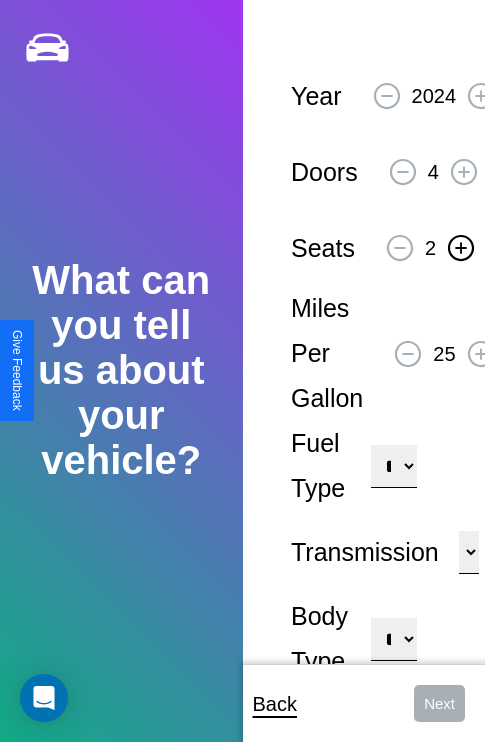 click 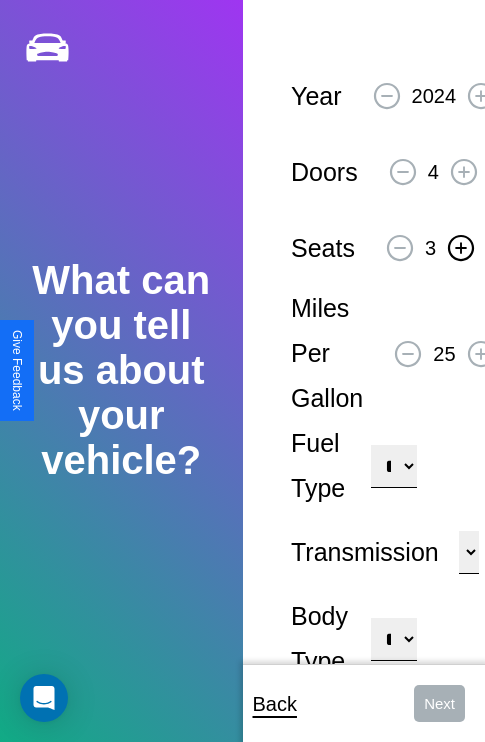 click 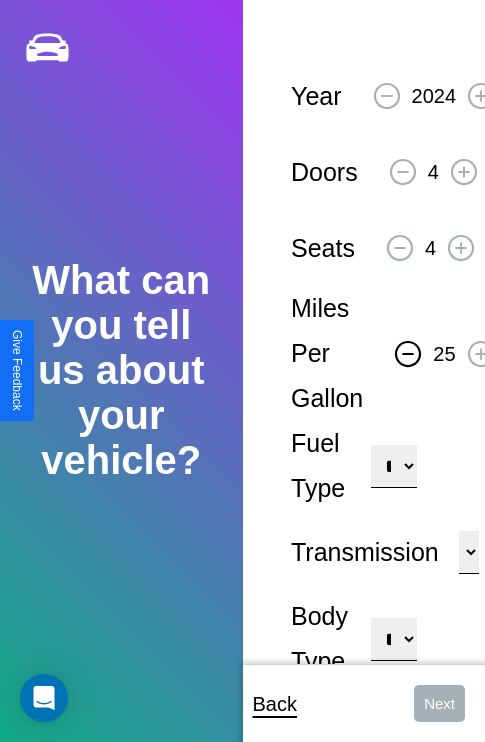 click 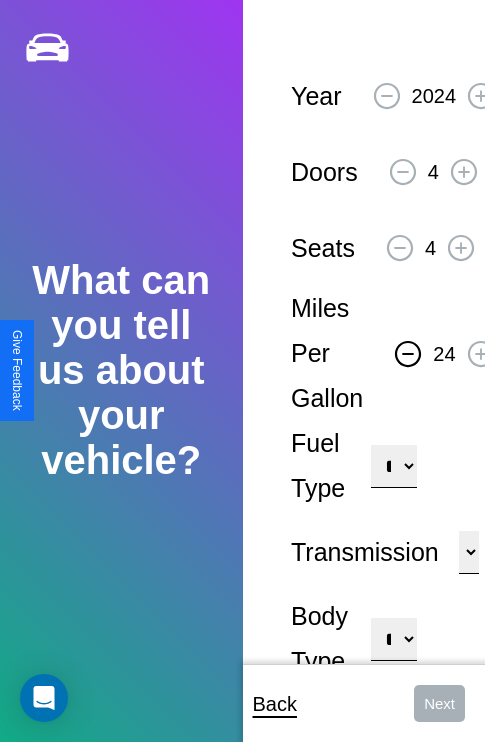 click 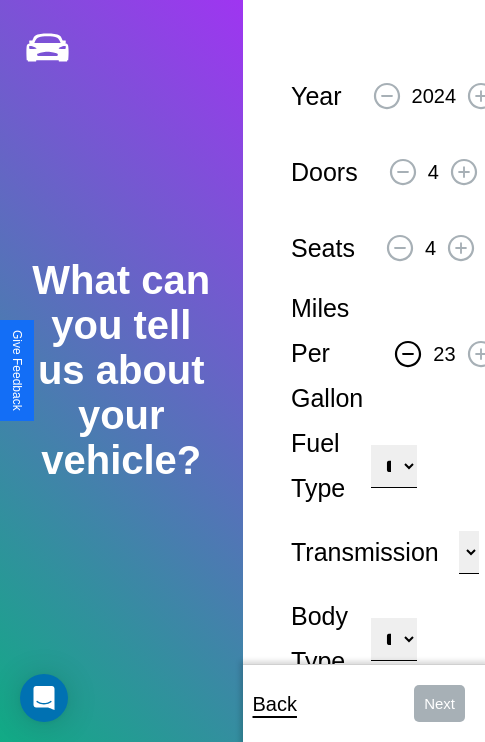 click 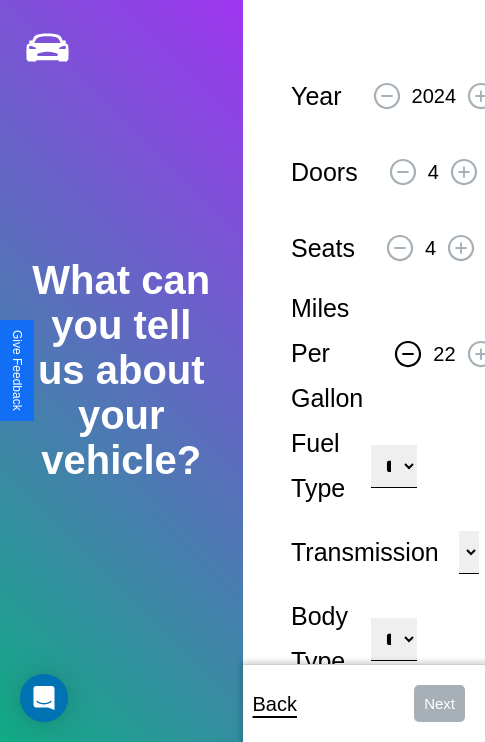 click 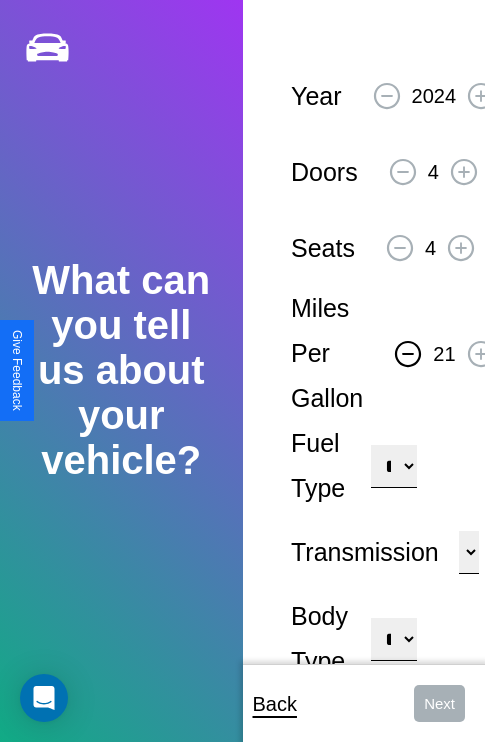 click 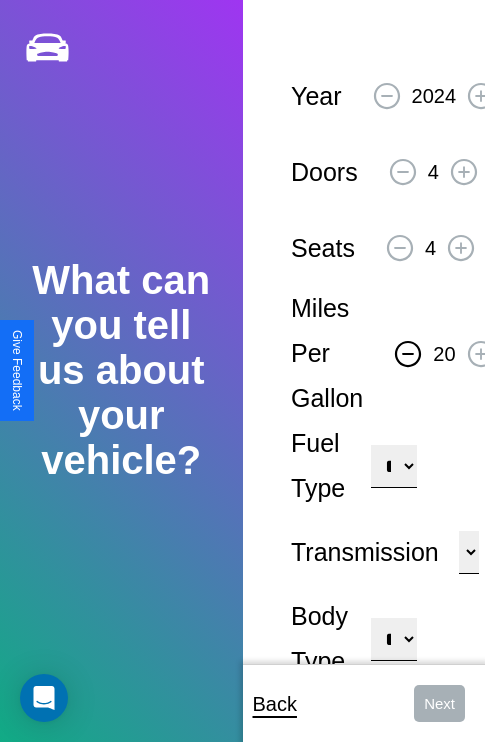 click 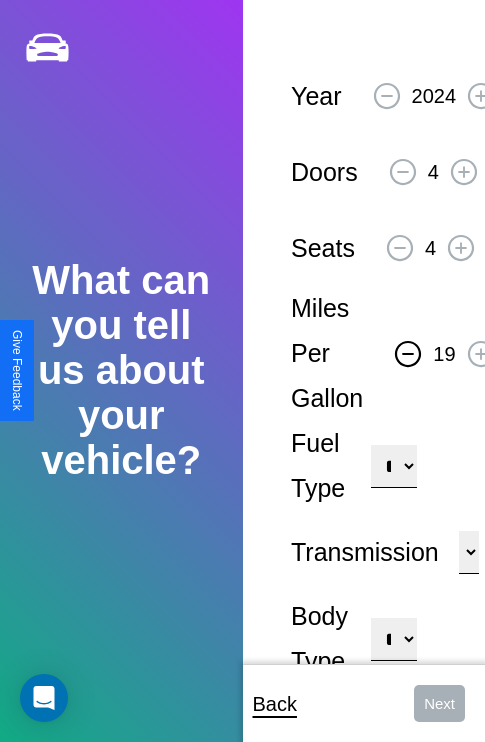 click 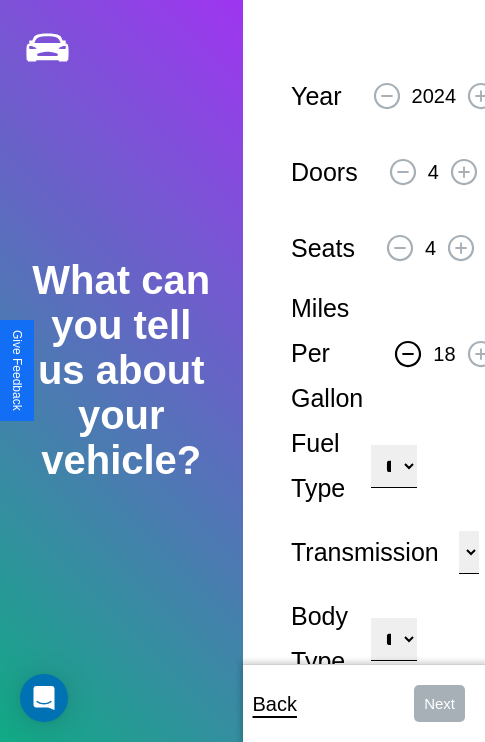 click on "**********" at bounding box center [393, 466] 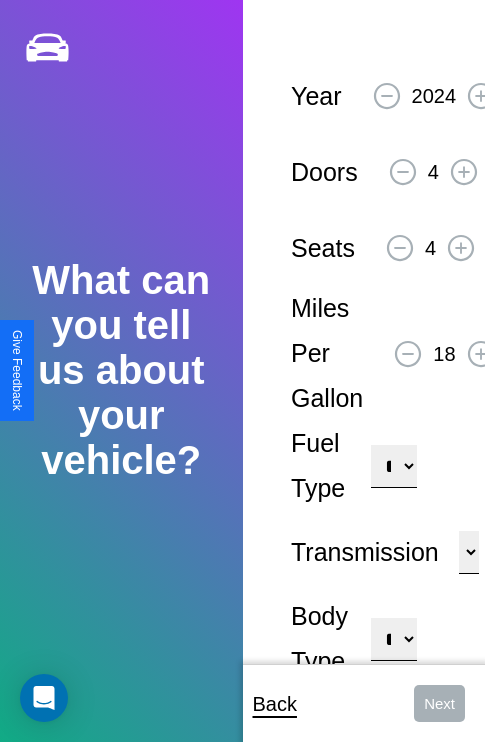 select on "********" 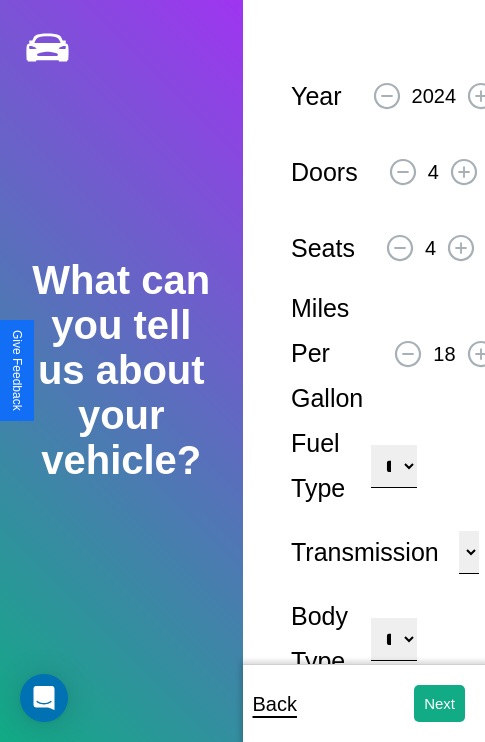 click on "**********" at bounding box center [393, 639] 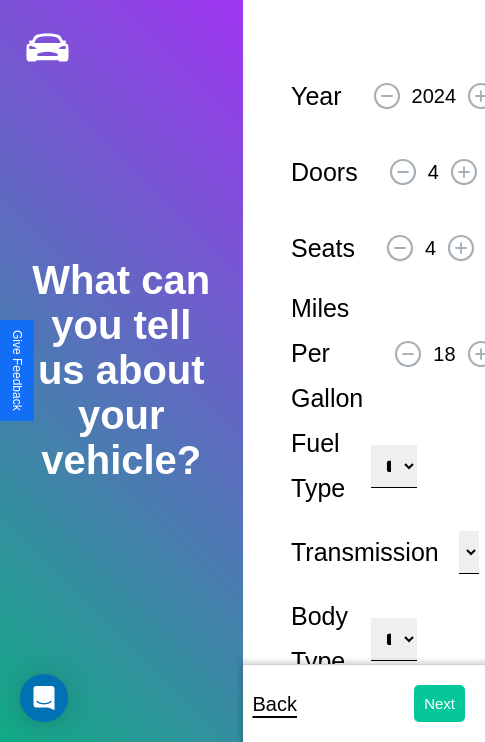 click on "Next" at bounding box center (439, 703) 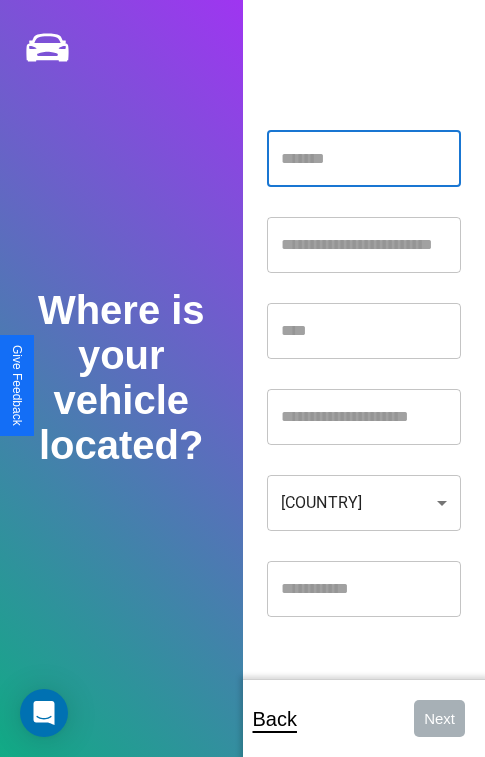 click at bounding box center (364, 159) 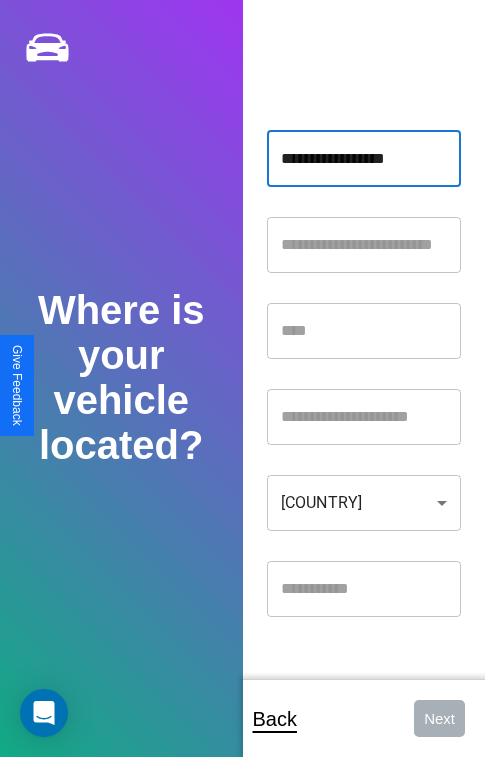 type on "**********" 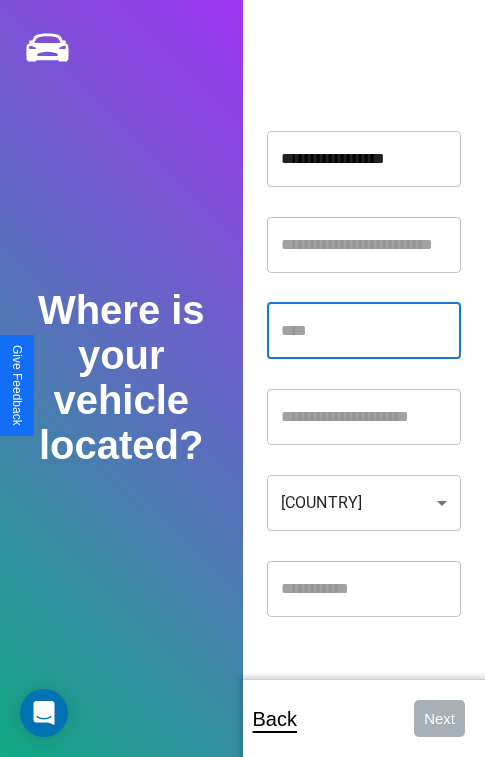 click at bounding box center (364, 331) 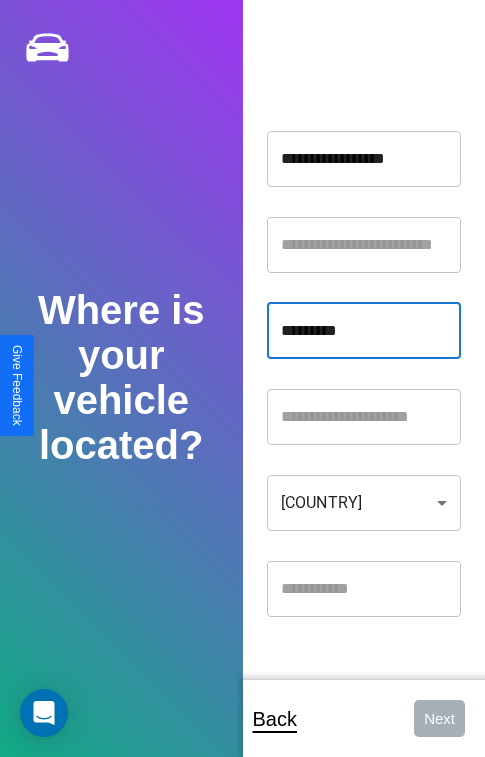 type on "*********" 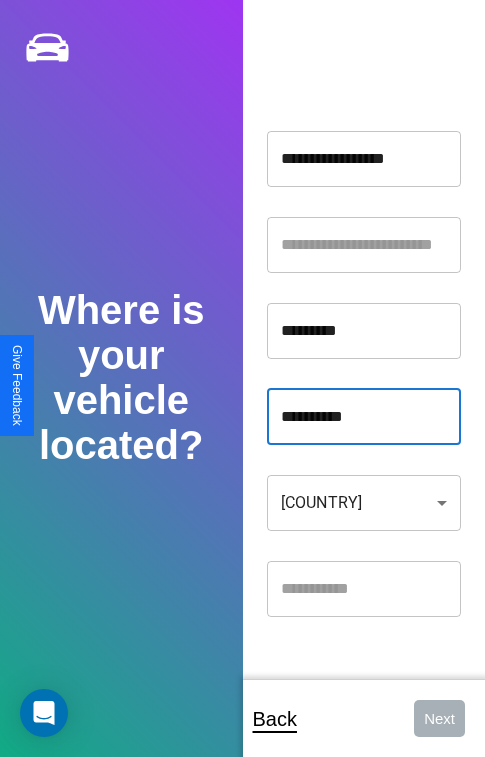 type on "**********" 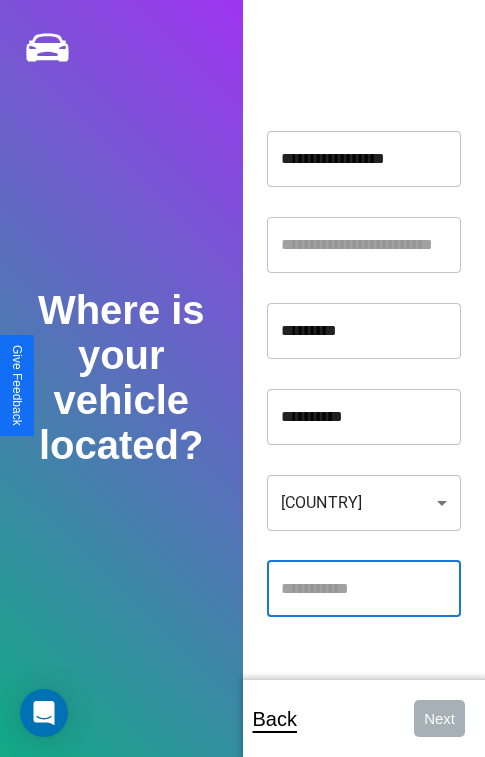 click at bounding box center [364, 589] 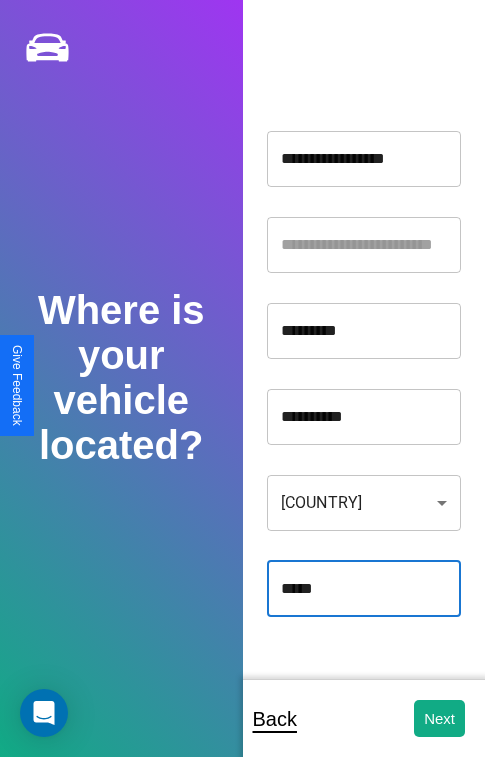 type on "*****" 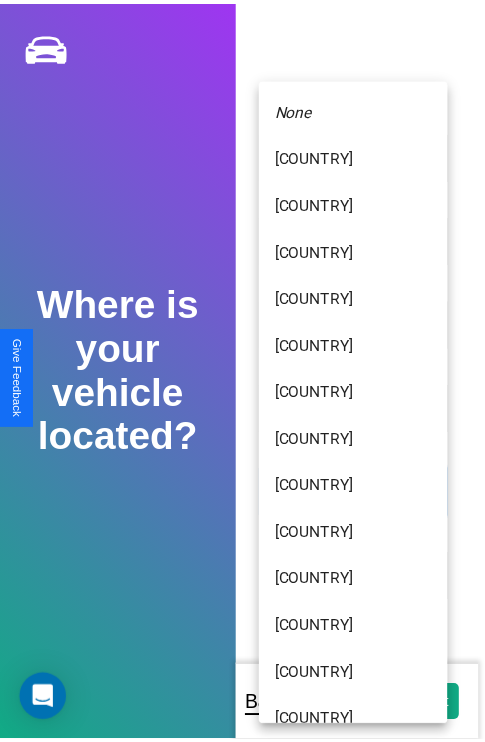 scroll, scrollTop: 459, scrollLeft: 0, axis: vertical 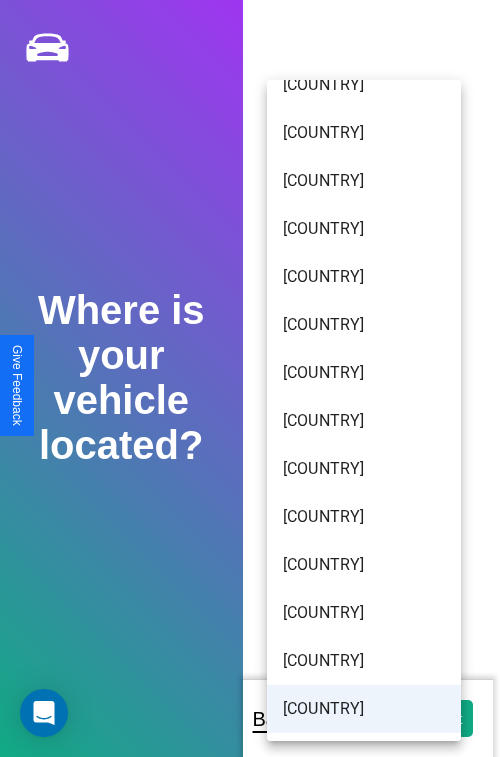 click on "[COUNTRY]" at bounding box center (364, 709) 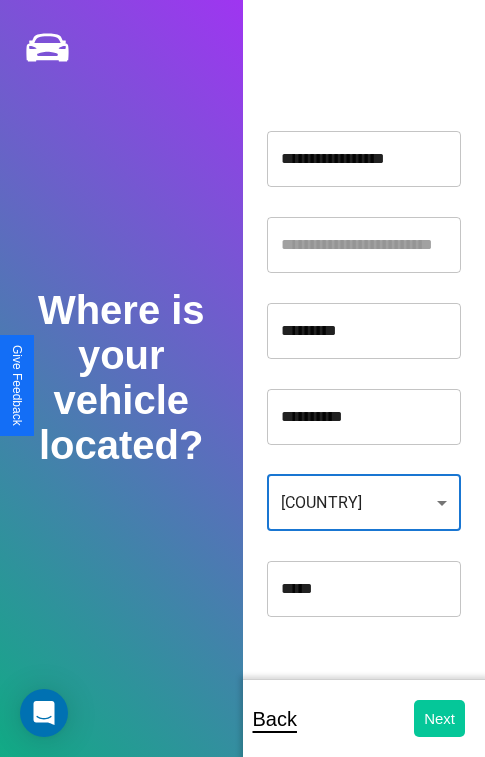 click on "Next" at bounding box center (439, 718) 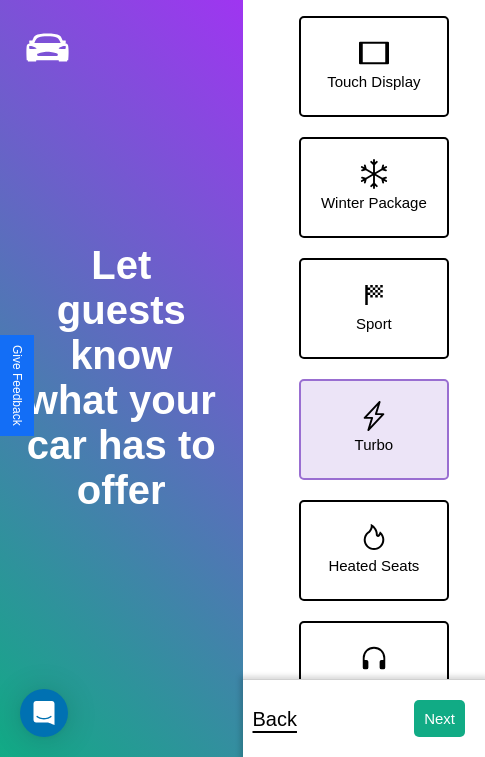 click 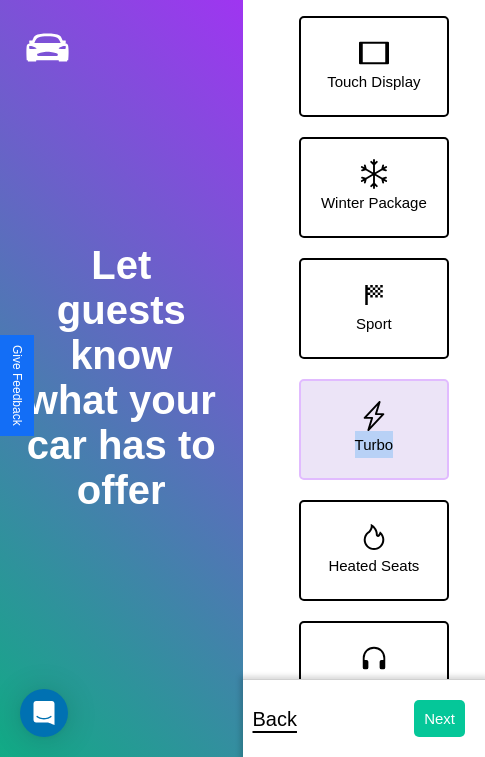 click on "Next" at bounding box center (439, 718) 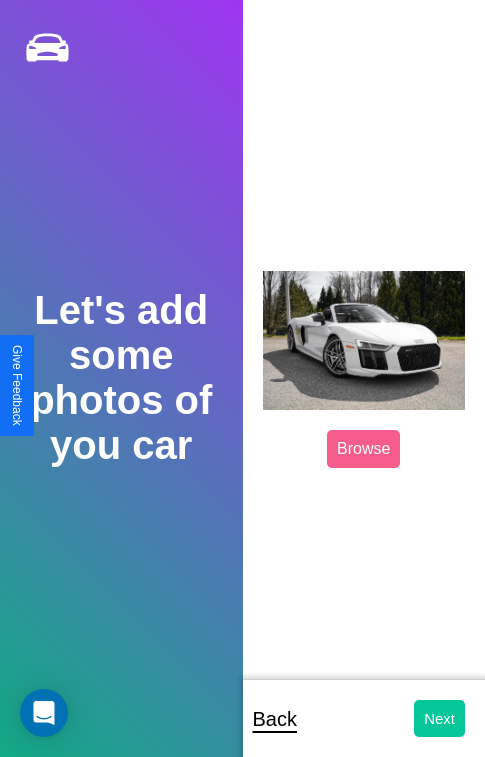 click on "Next" at bounding box center [439, 718] 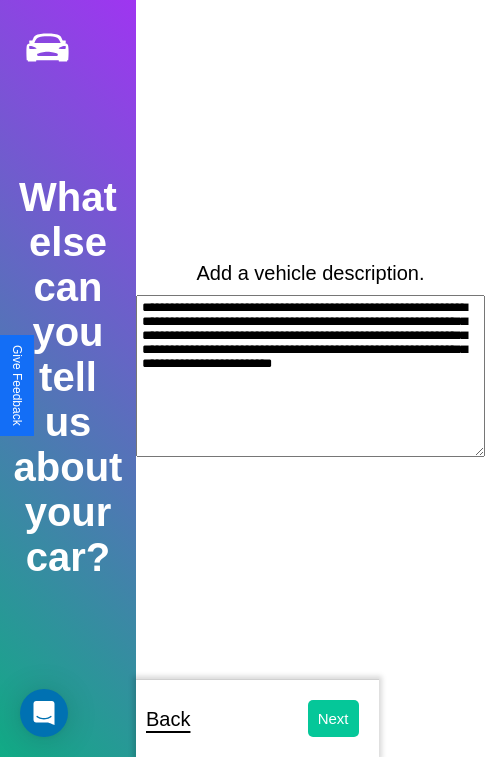 type on "**********" 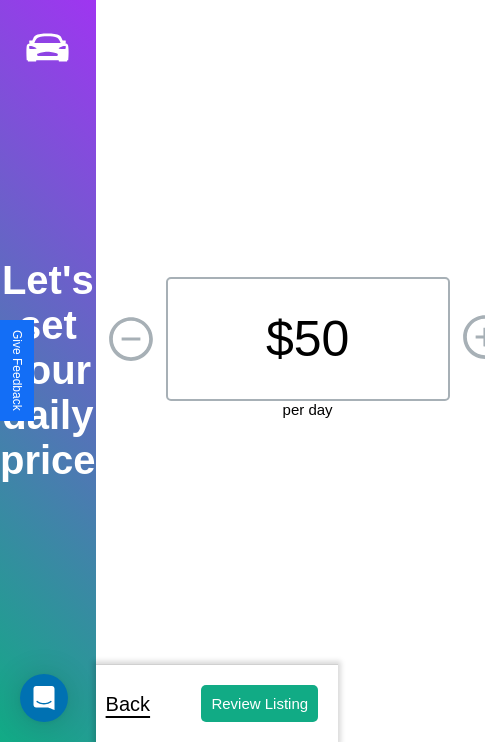 click on "$ 50" at bounding box center (308, 339) 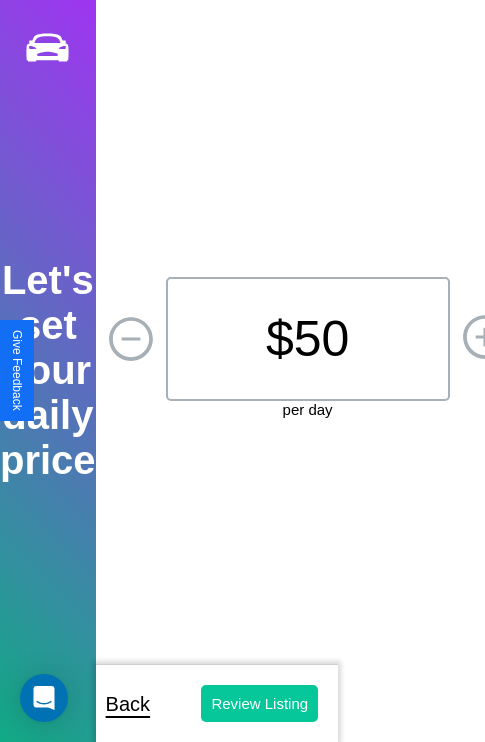 click on "Review Listing" at bounding box center (259, 703) 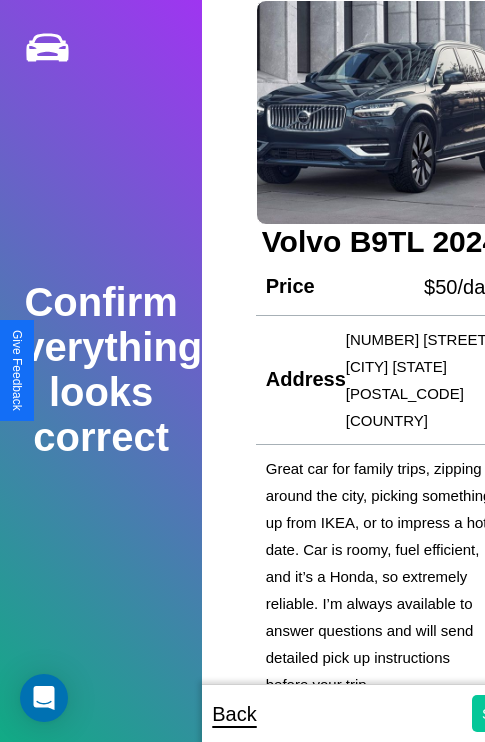 click on "Submit" at bounding box center (505, 713) 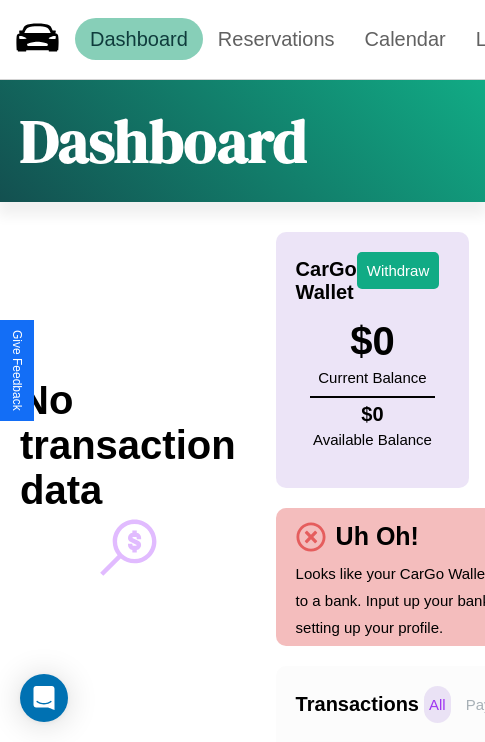 scroll, scrollTop: 0, scrollLeft: 147, axis: horizontal 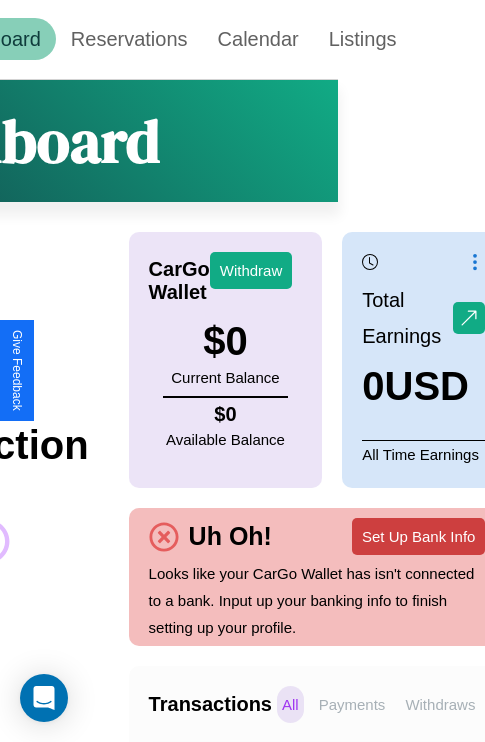 click on "Set Up Bank Info" at bounding box center [418, 536] 